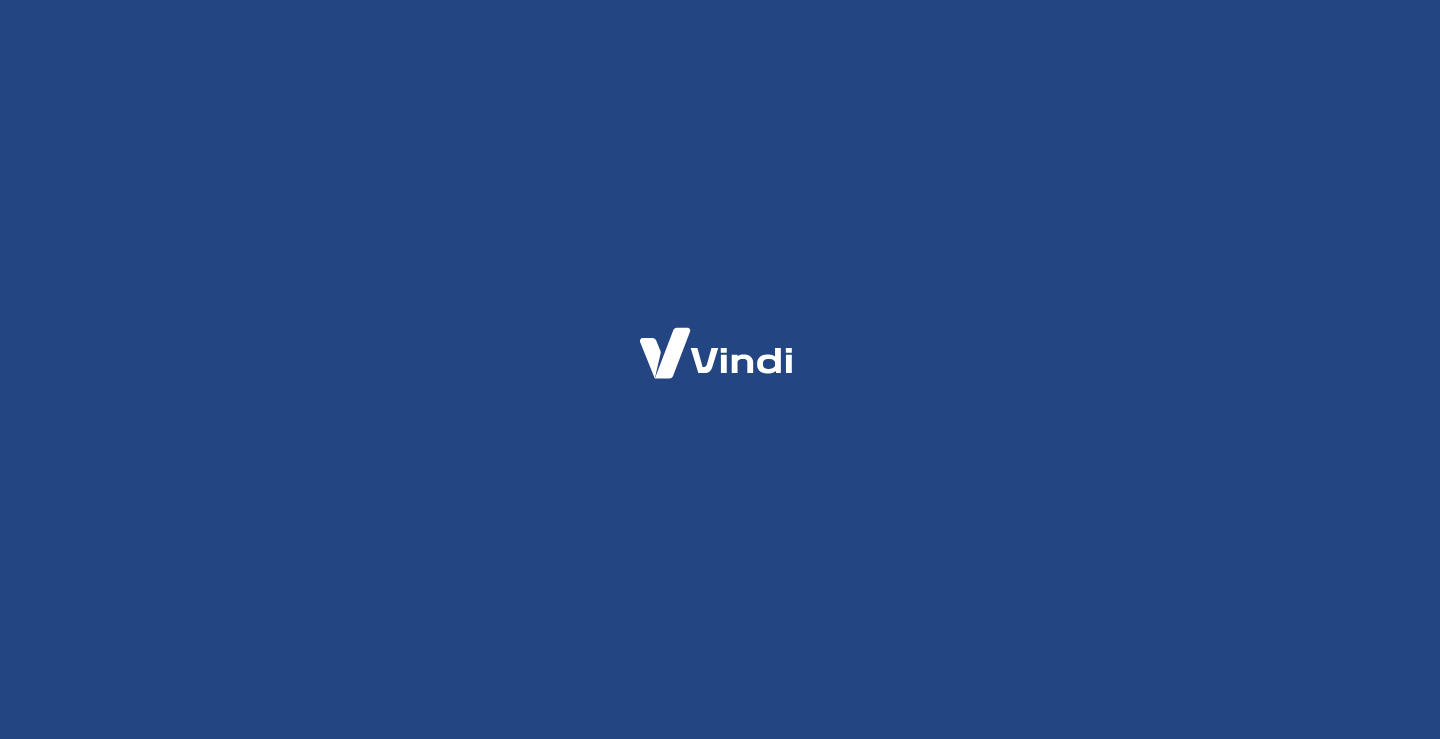 scroll, scrollTop: 0, scrollLeft: 0, axis: both 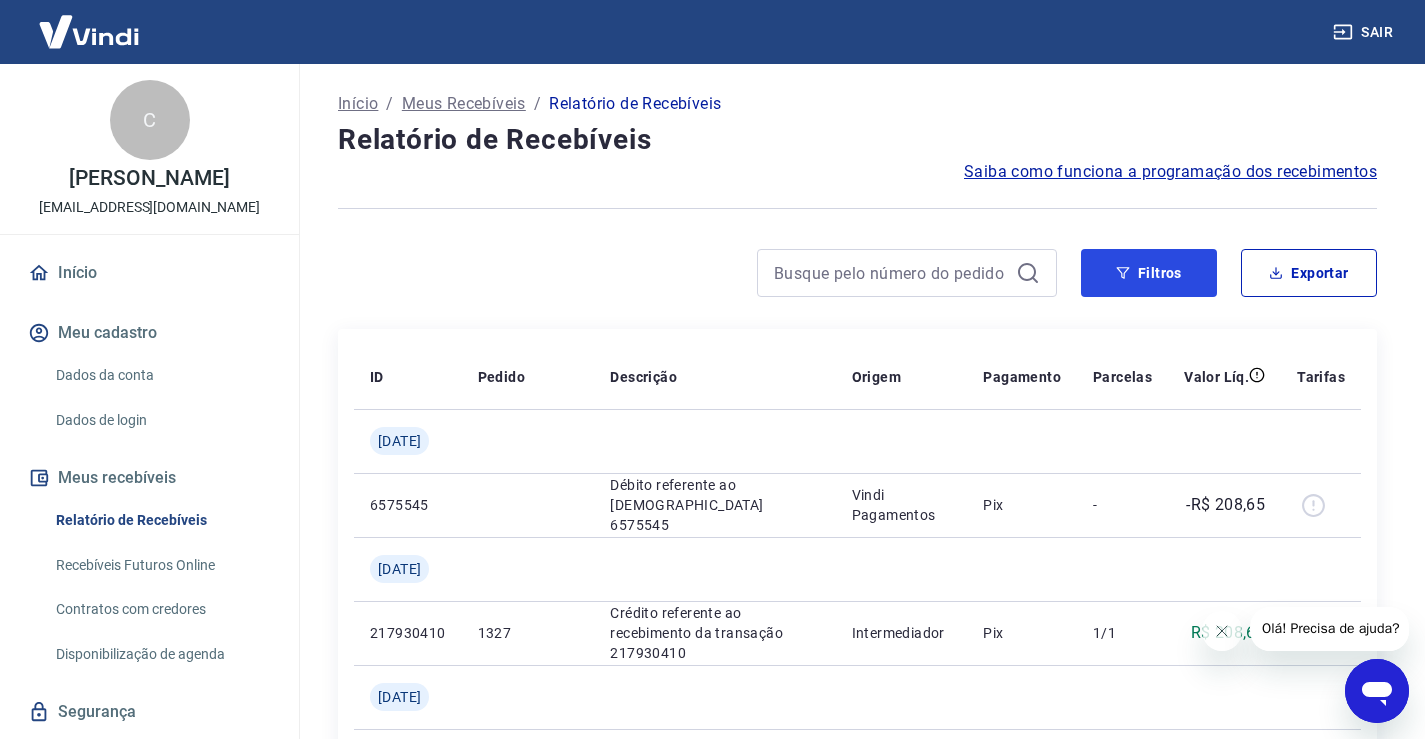 drag, startPoint x: 1111, startPoint y: 278, endPoint x: 1120, endPoint y: 311, distance: 34.20526 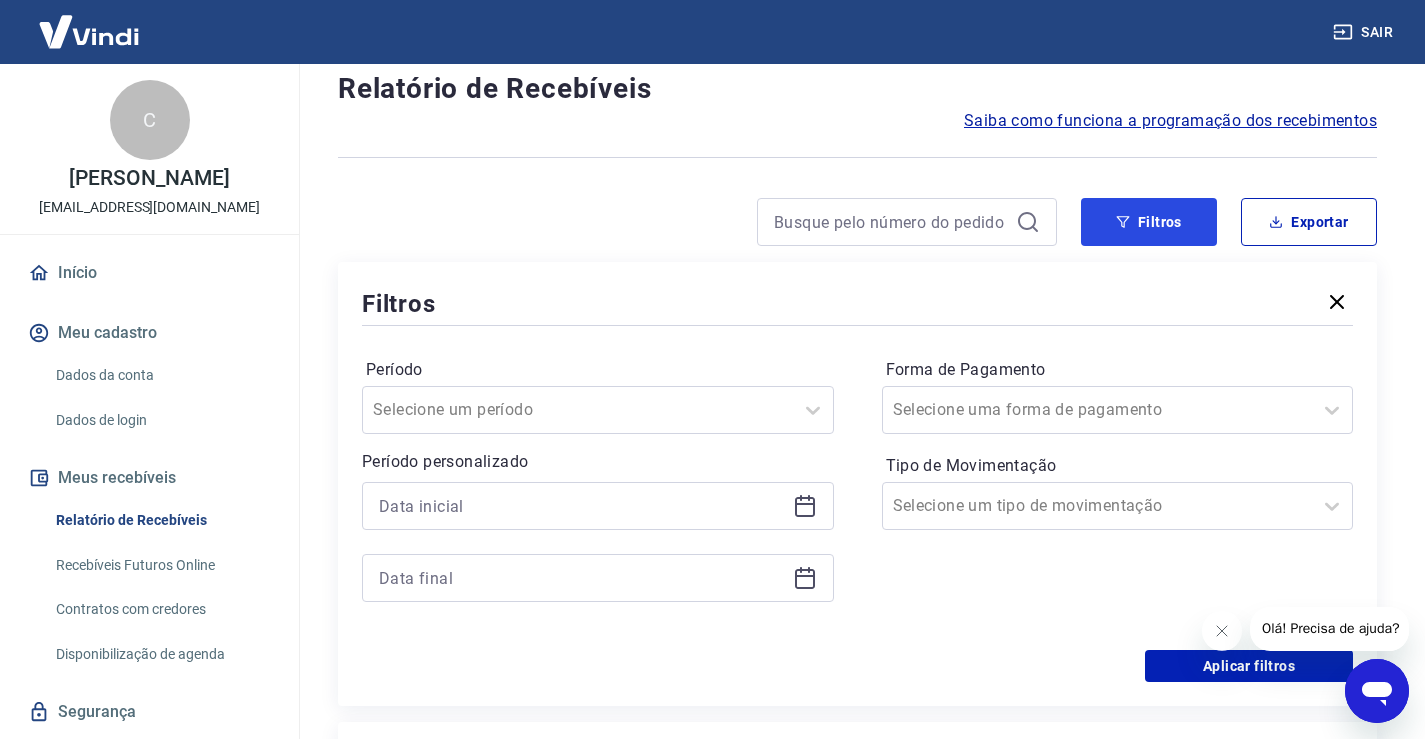 scroll, scrollTop: 100, scrollLeft: 0, axis: vertical 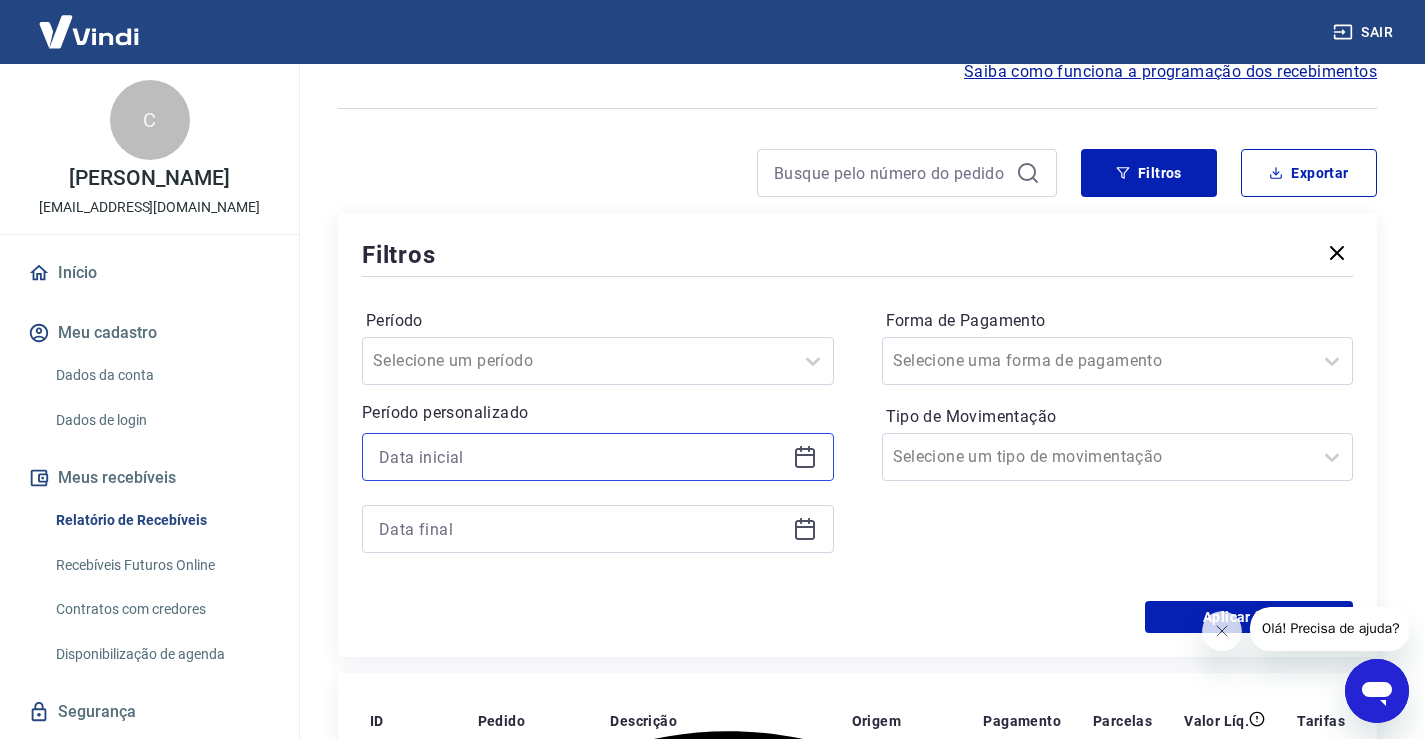 click at bounding box center [582, 457] 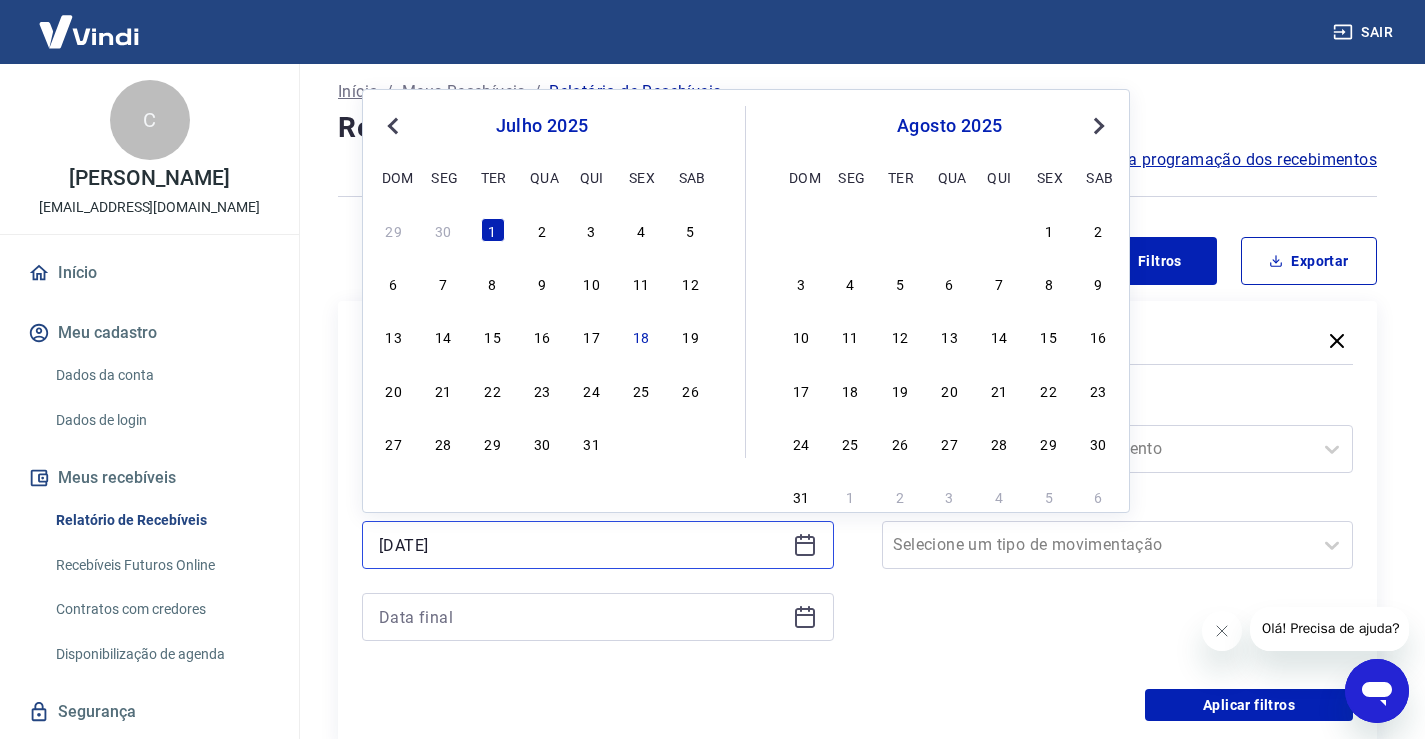 scroll, scrollTop: 0, scrollLeft: 0, axis: both 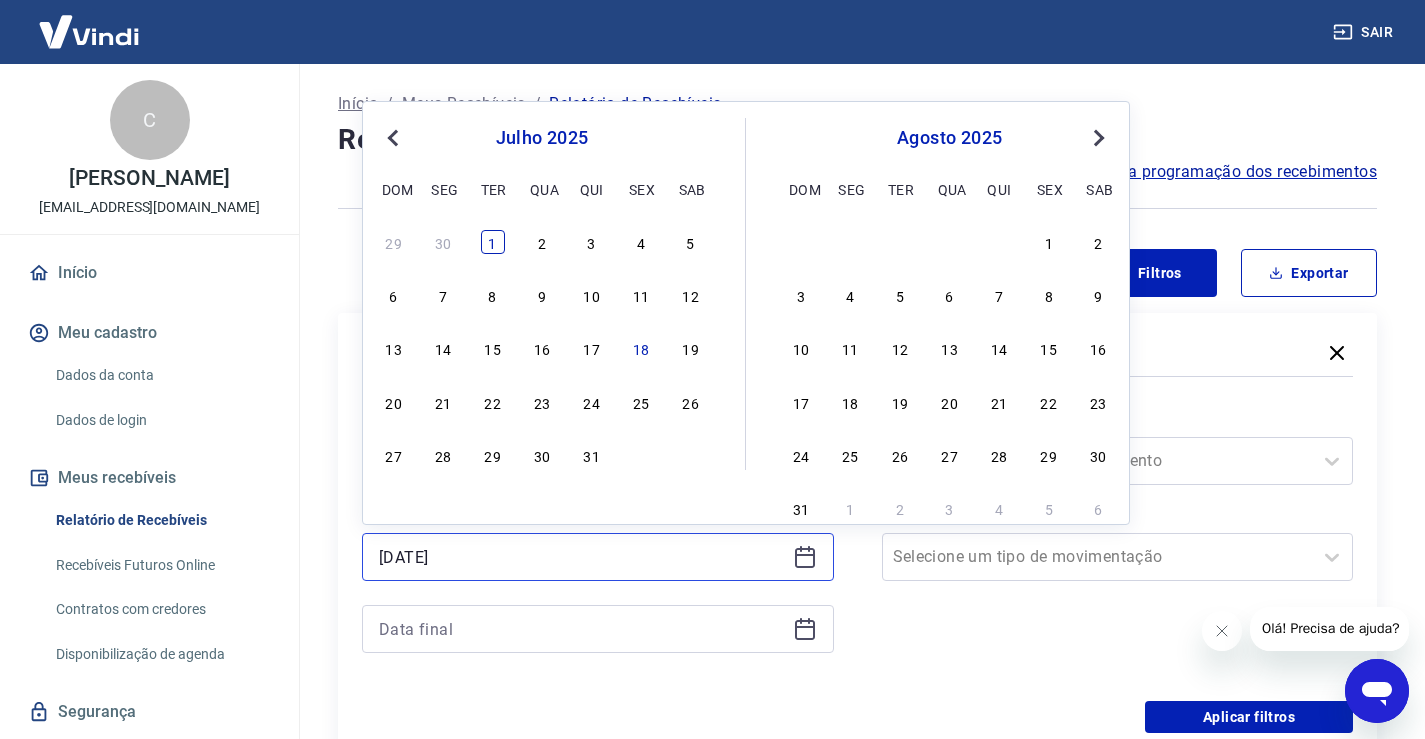 type on "[DATE]" 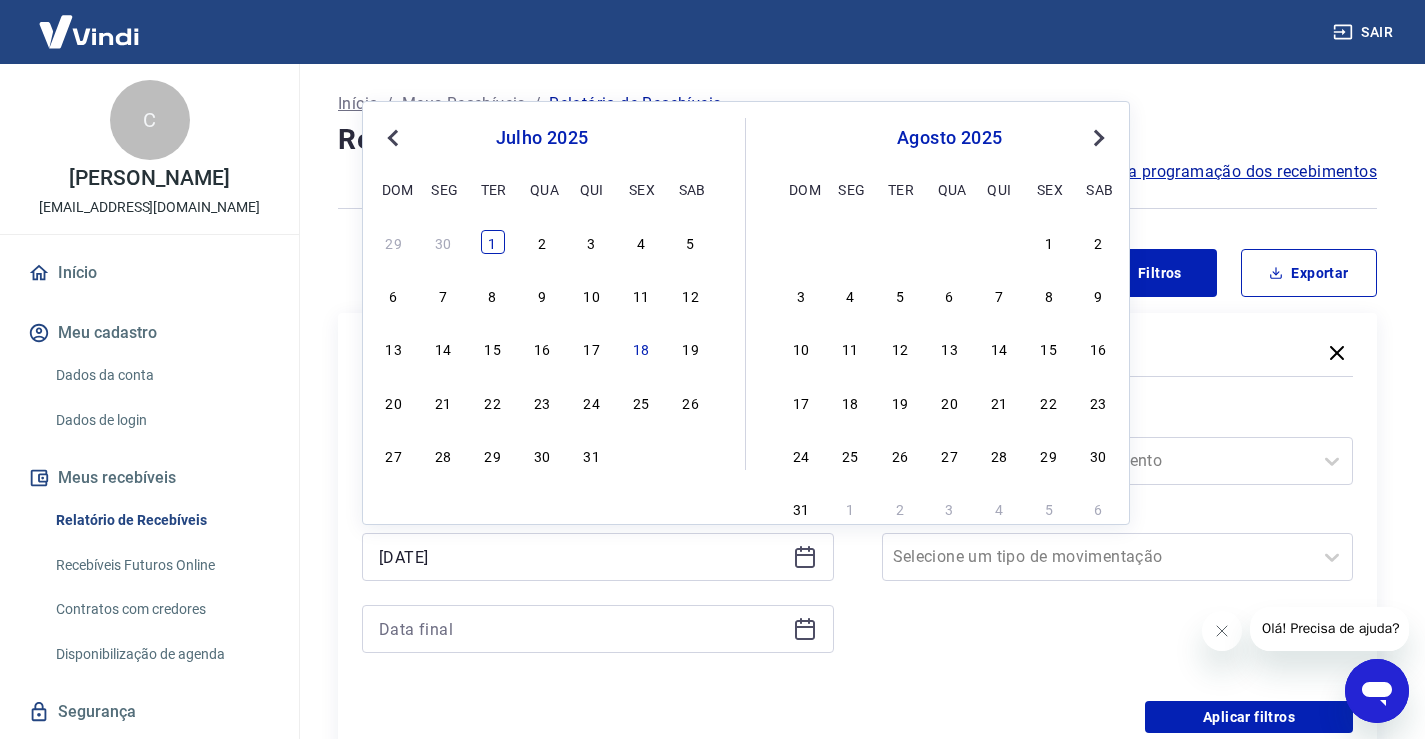 click on "1" at bounding box center [493, 242] 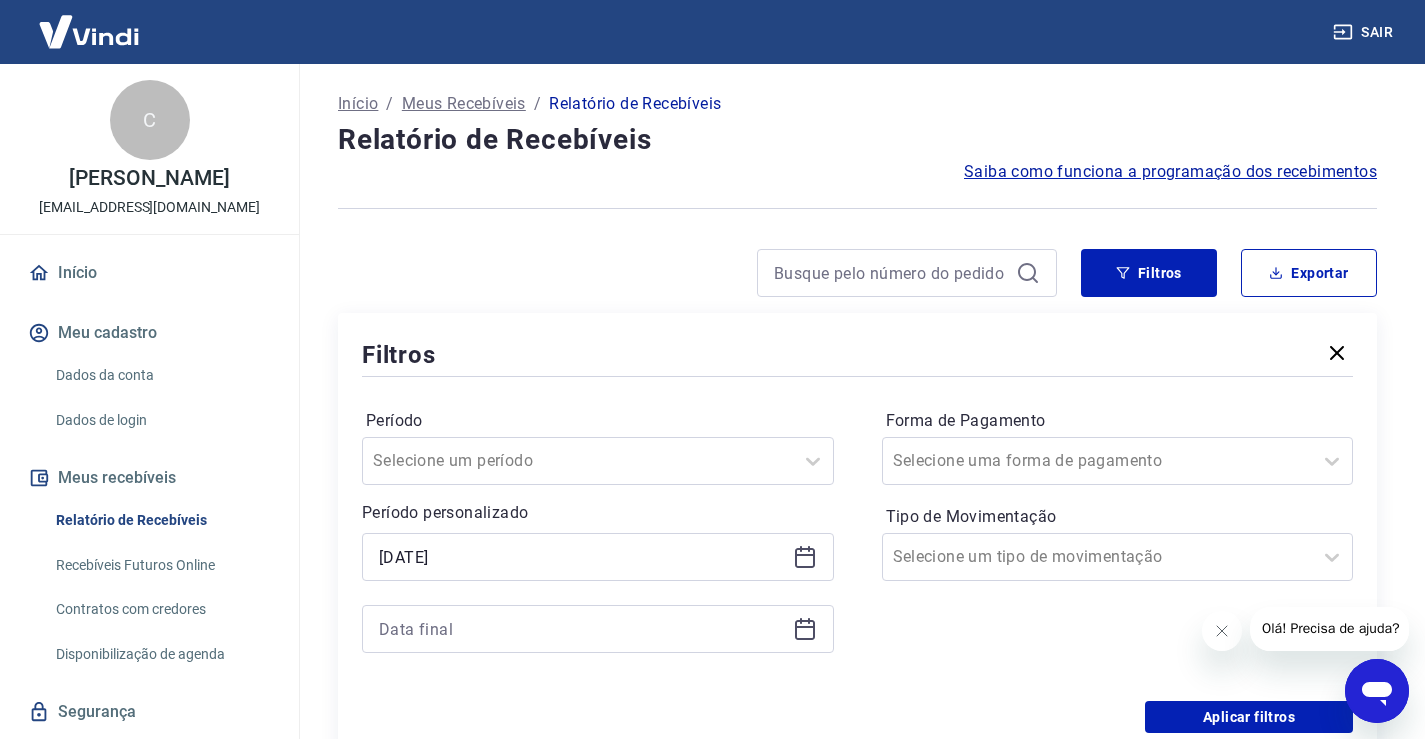 click 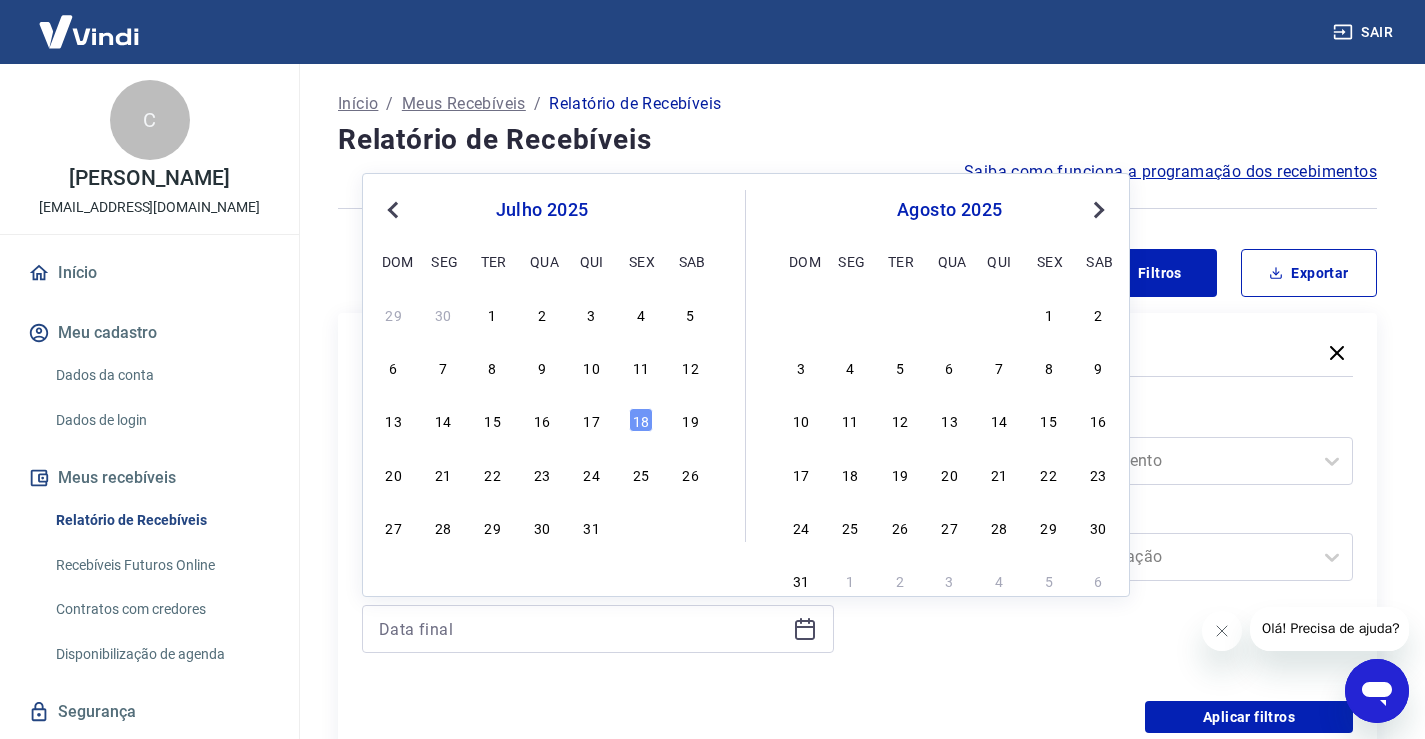 click on "27 28 29 30 31" at bounding box center (542, 526) 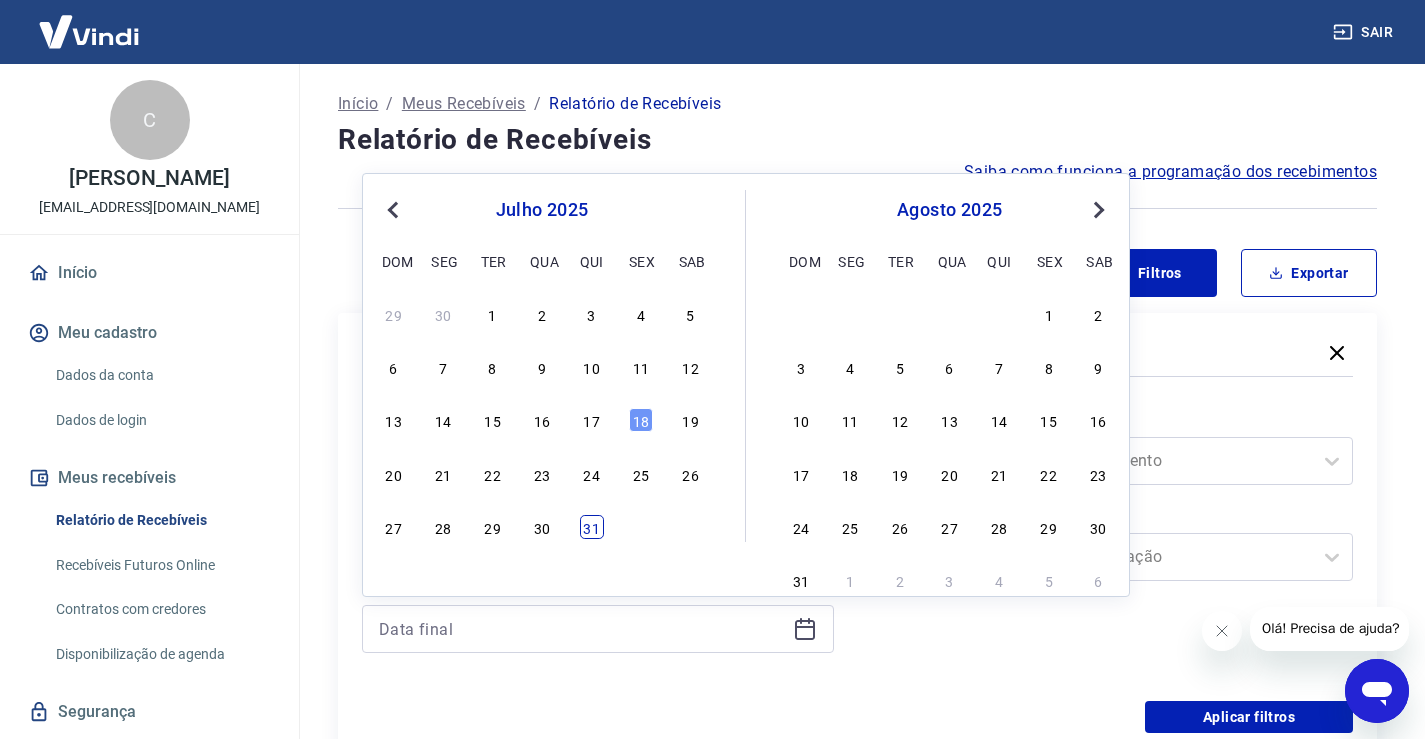 click on "31" at bounding box center (592, 527) 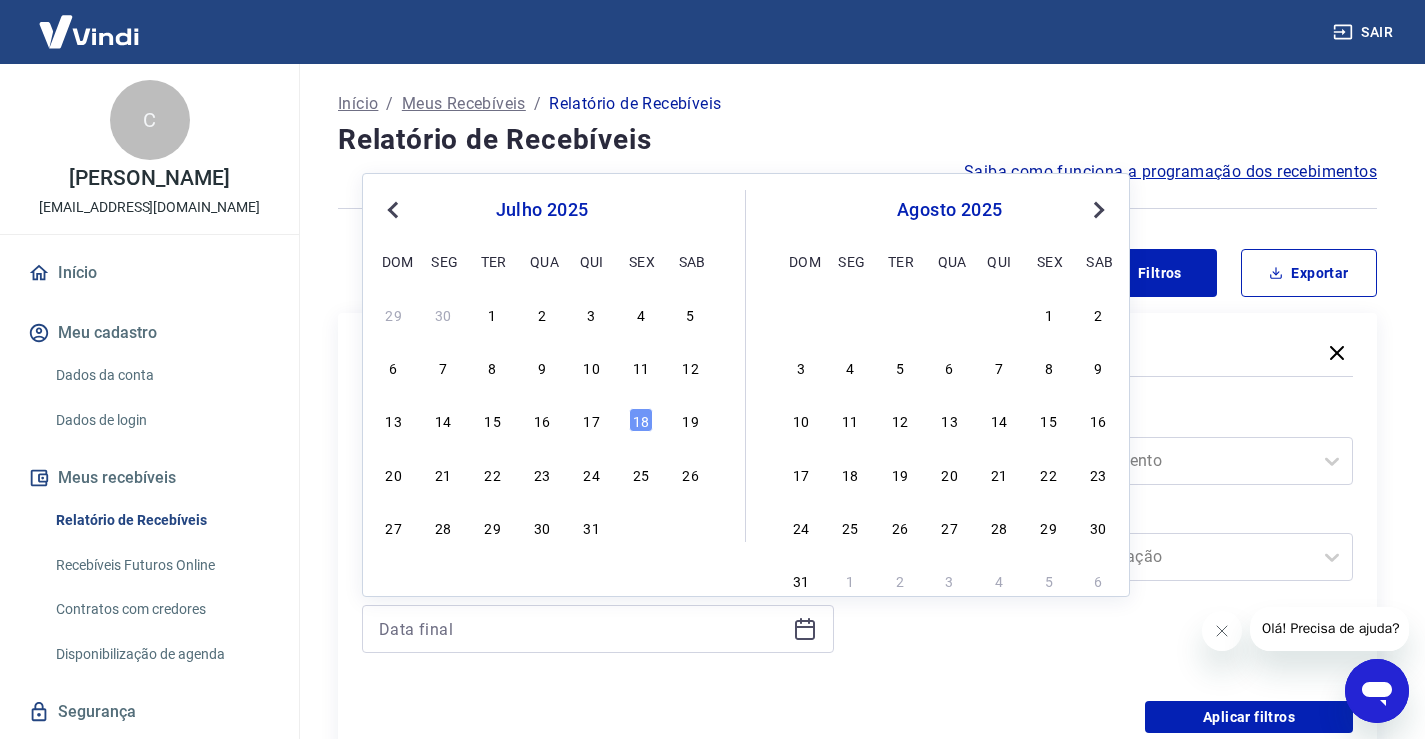 type on "[DATE]" 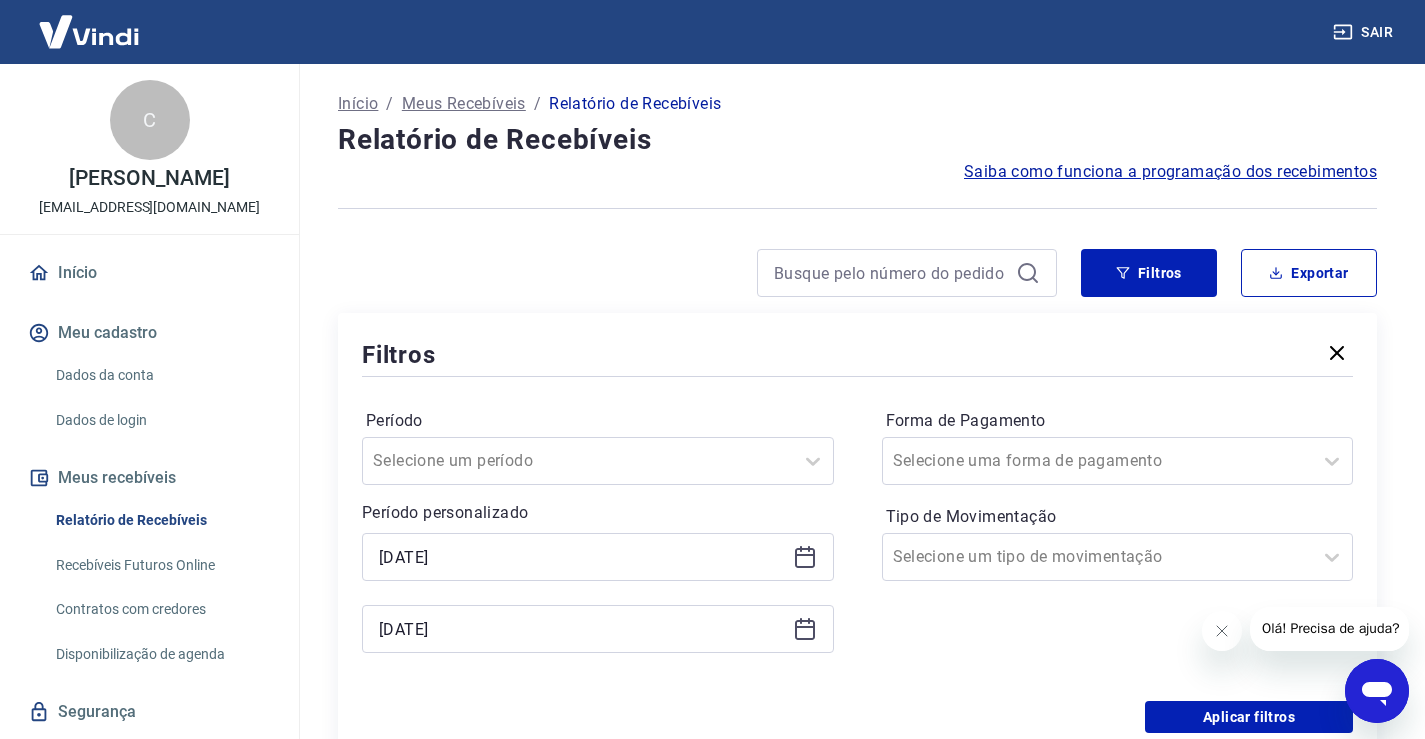 scroll, scrollTop: 300, scrollLeft: 0, axis: vertical 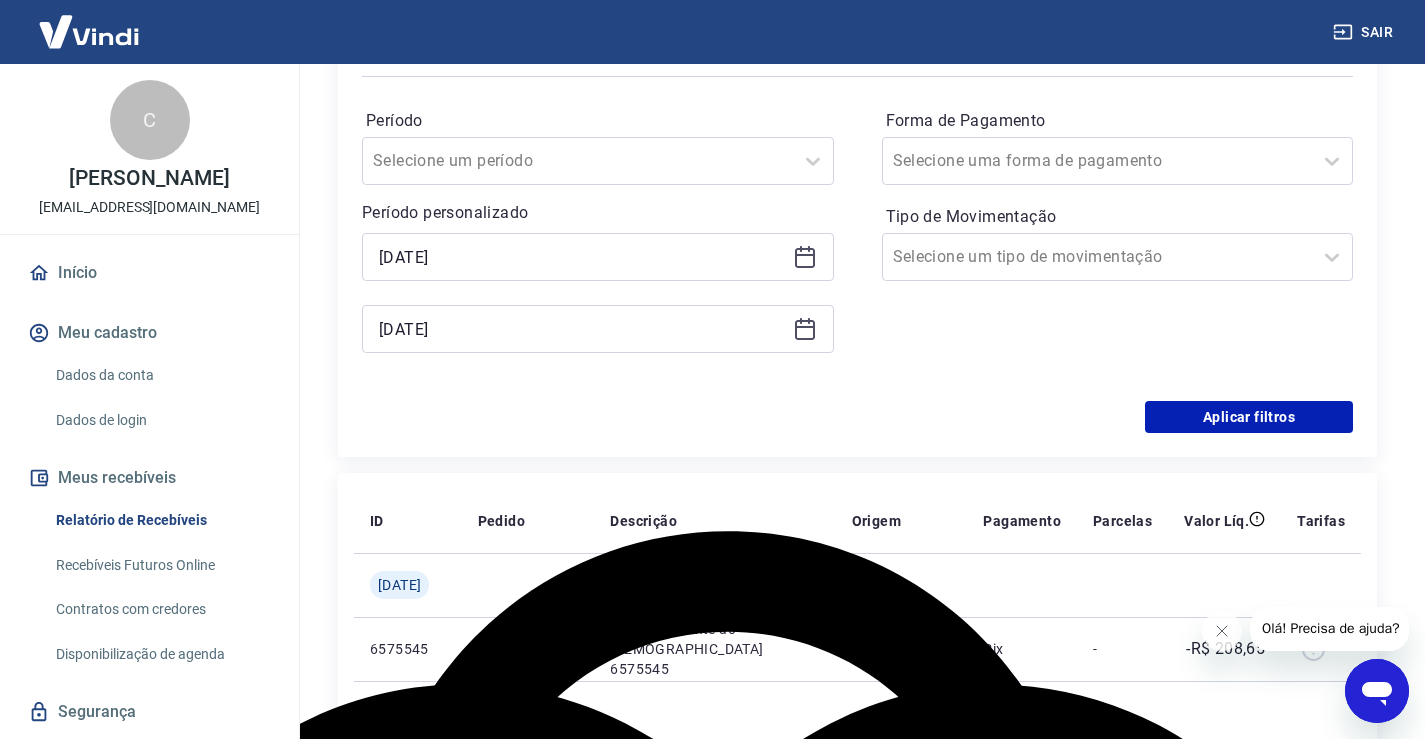 click on "Período personalizado" at bounding box center (598, 213) 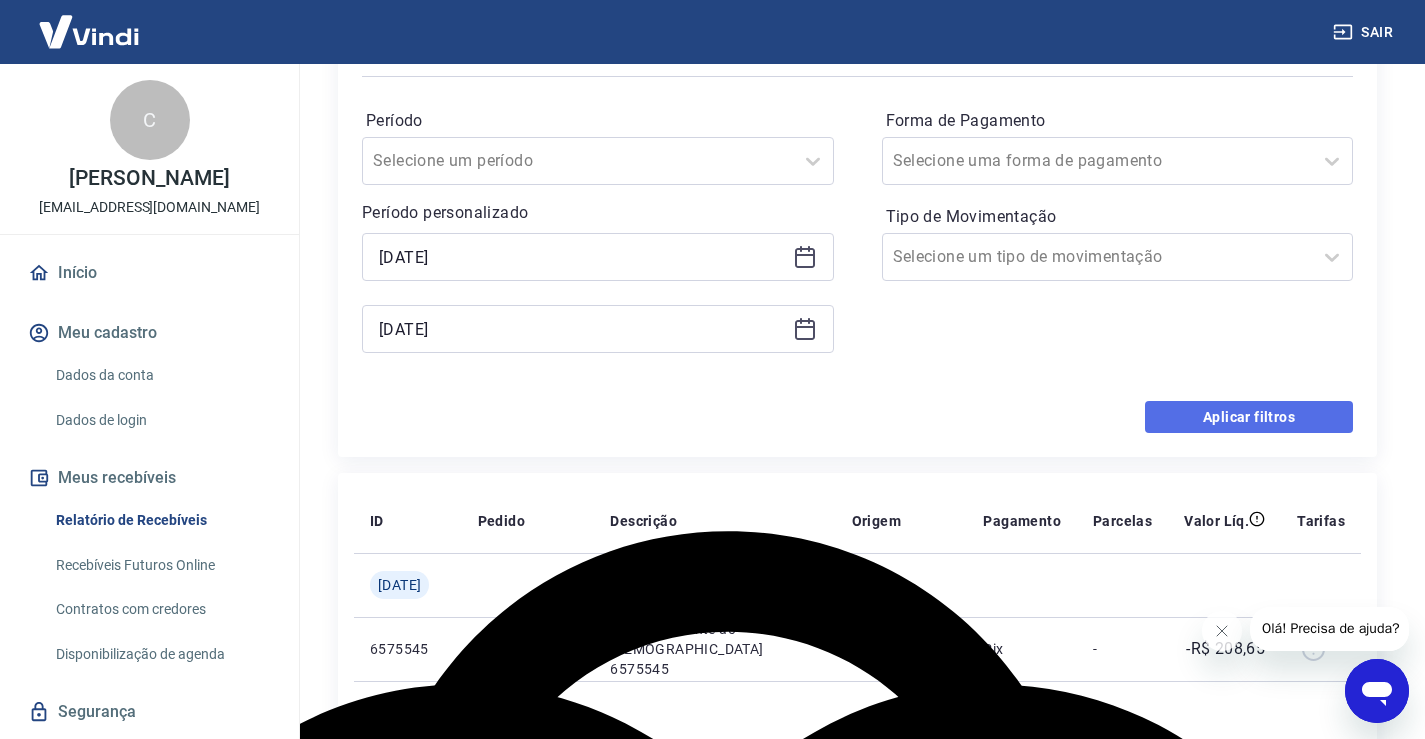 click on "Aplicar filtros" at bounding box center [1249, 417] 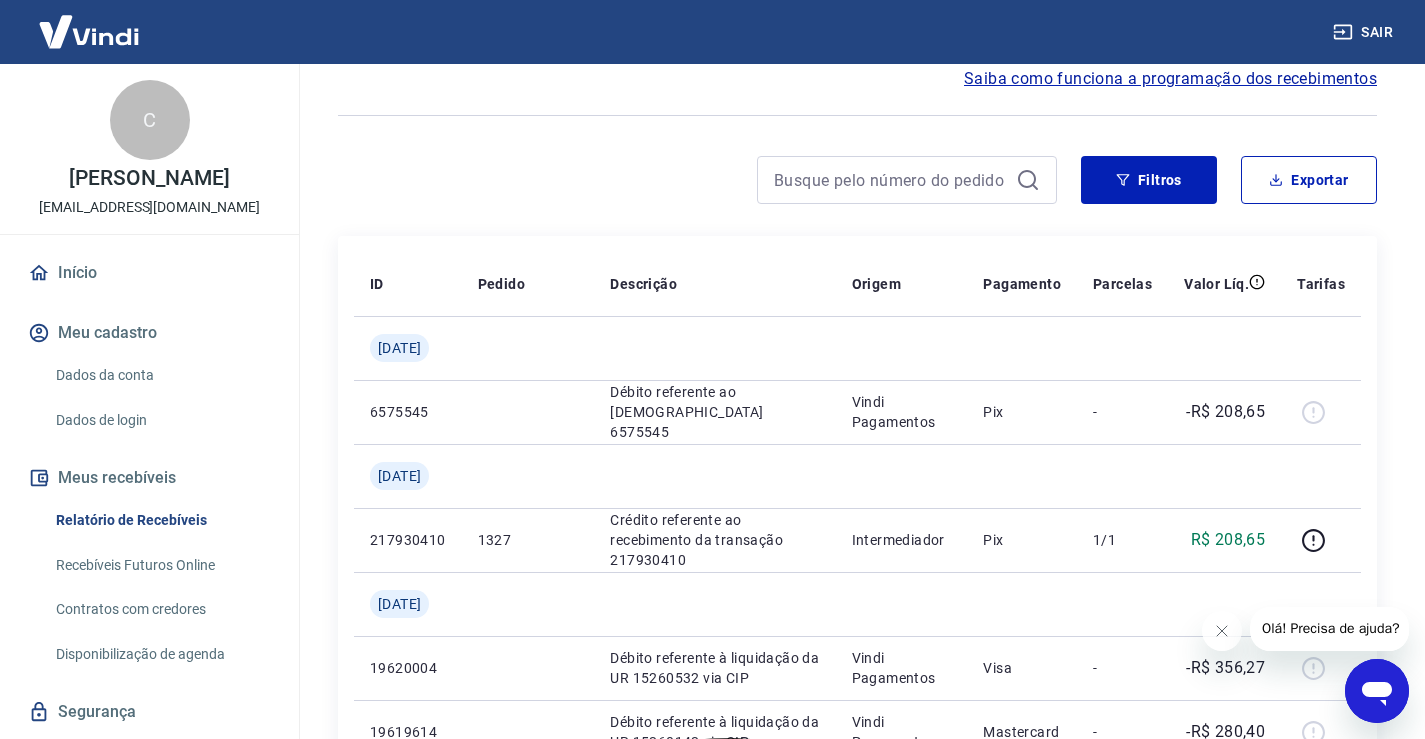 scroll, scrollTop: 0, scrollLeft: 0, axis: both 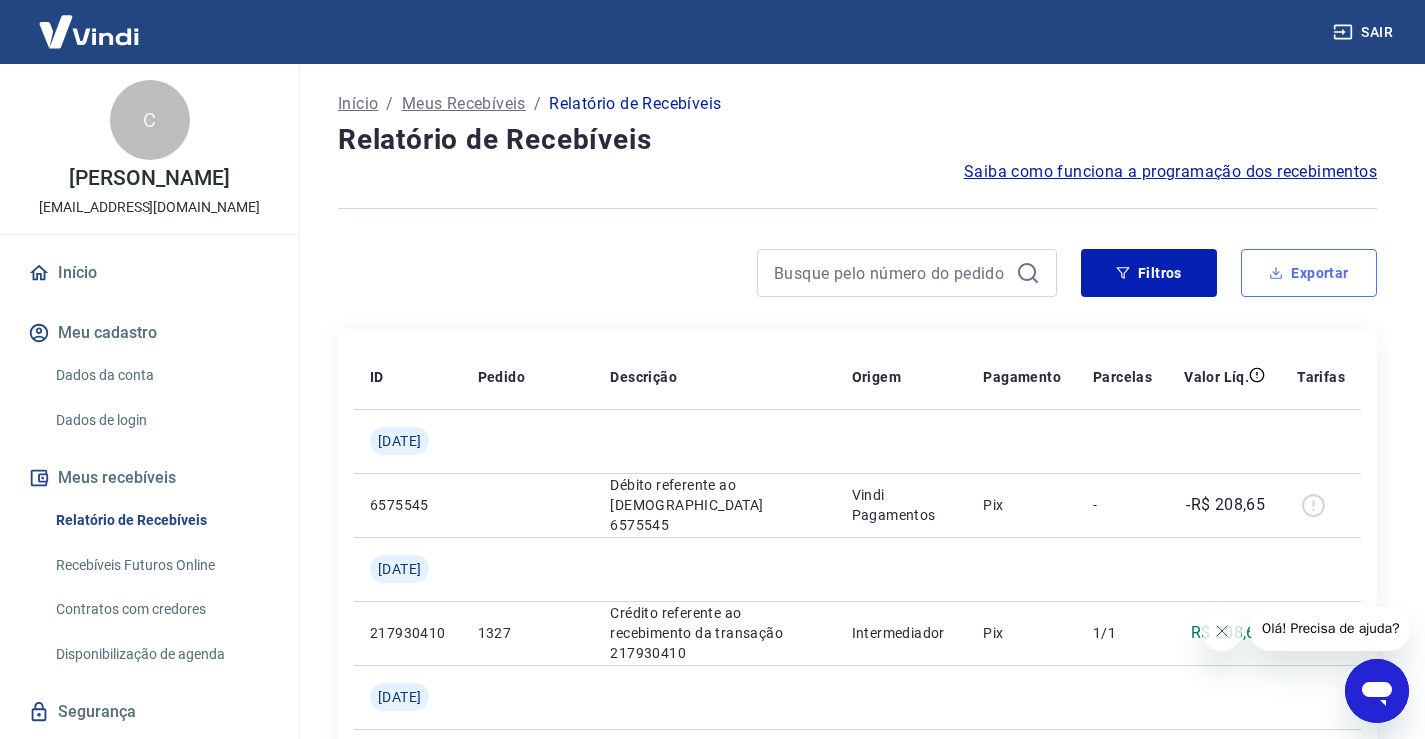 click on "Exportar" at bounding box center (1309, 273) 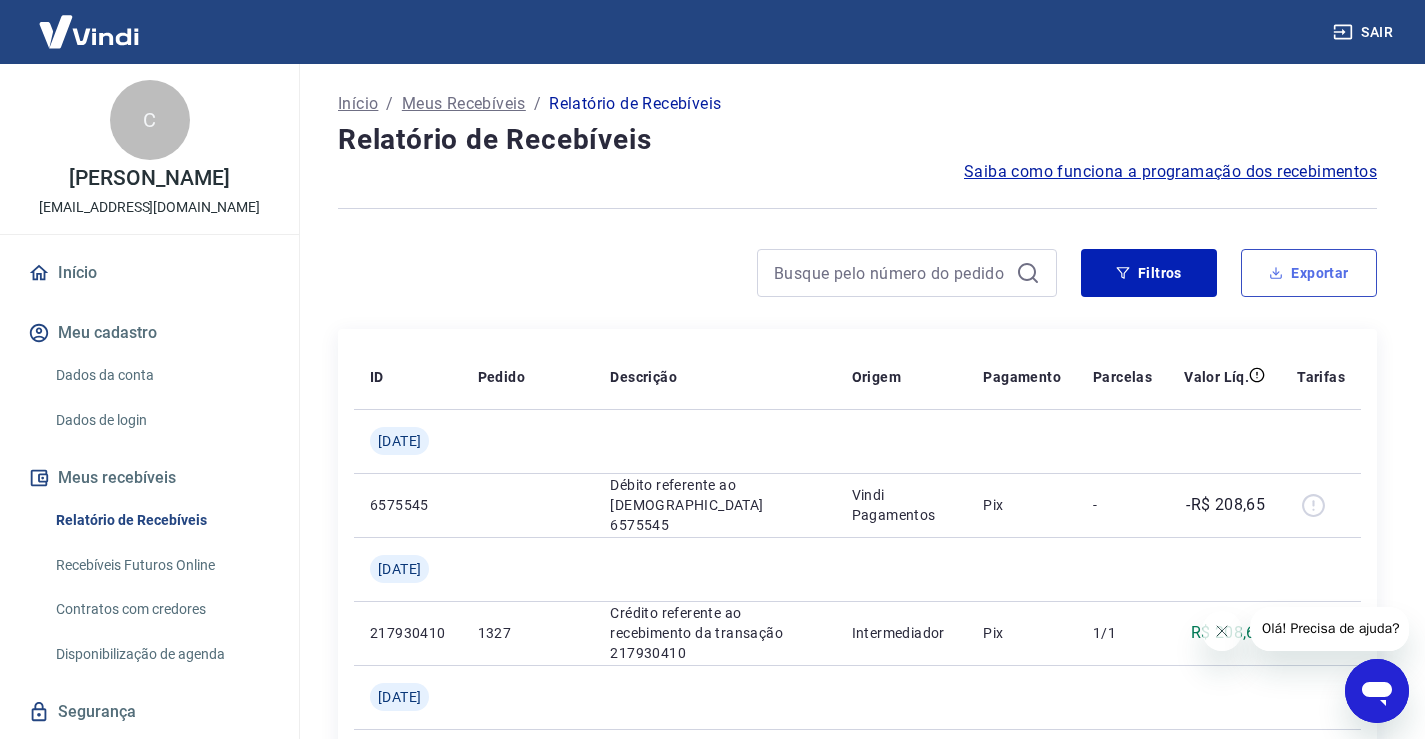 type on "[DATE]" 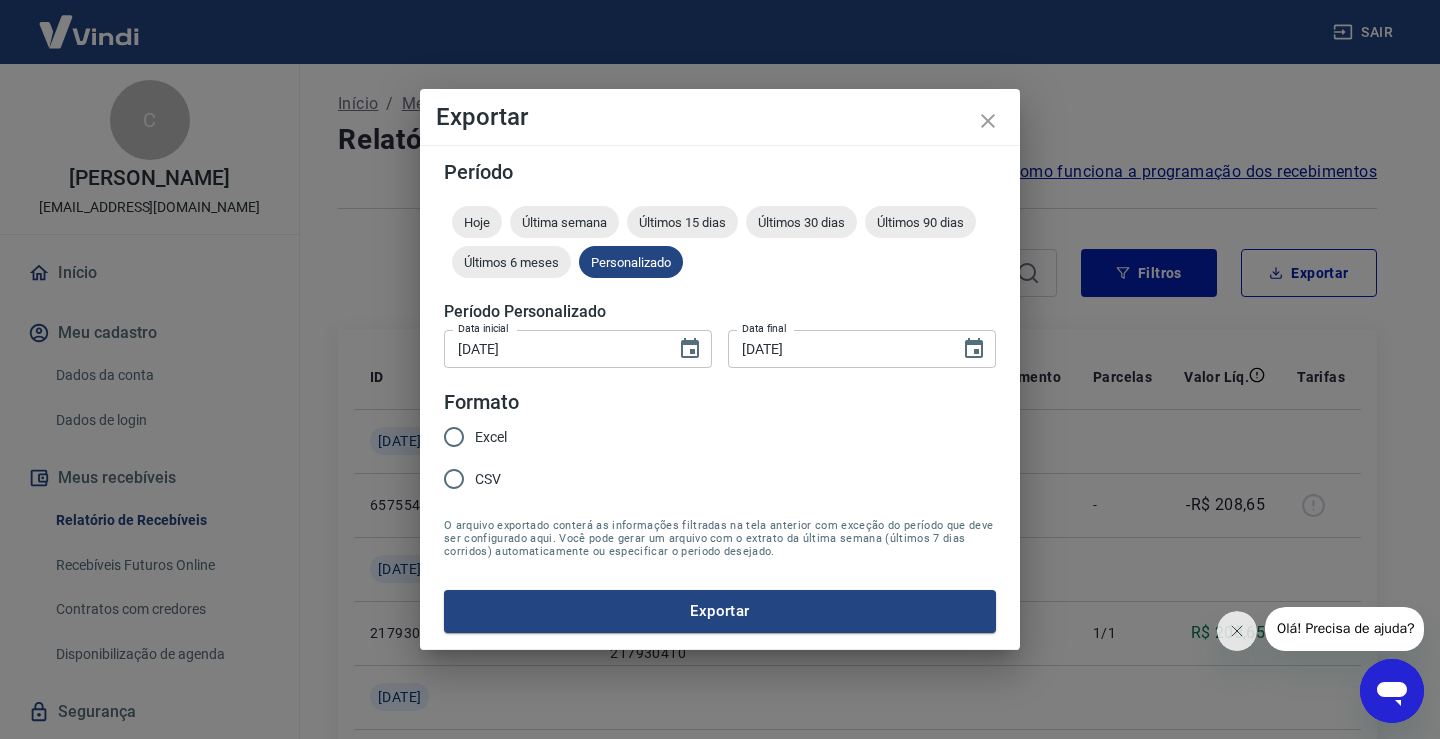 click on "Excel" at bounding box center [454, 437] 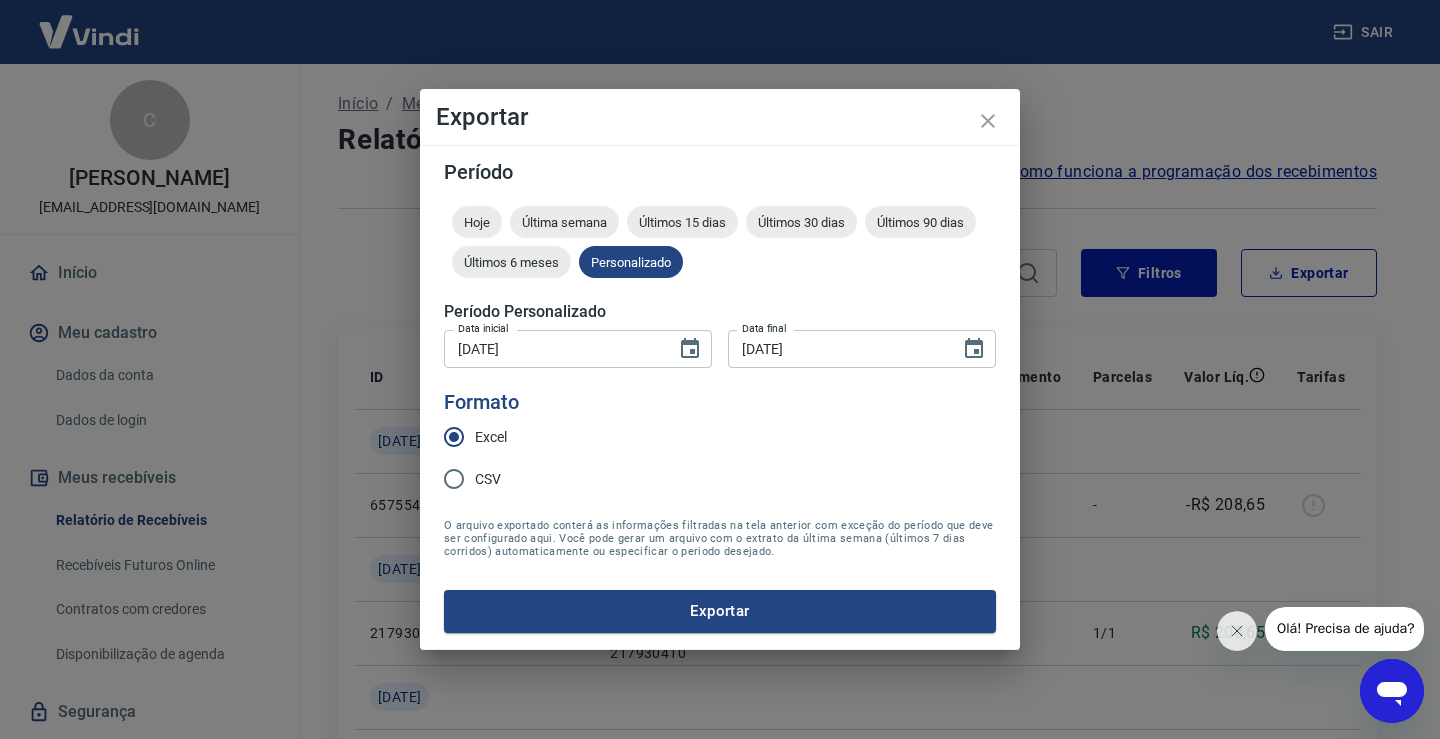 click on "Exportar" at bounding box center (720, 611) 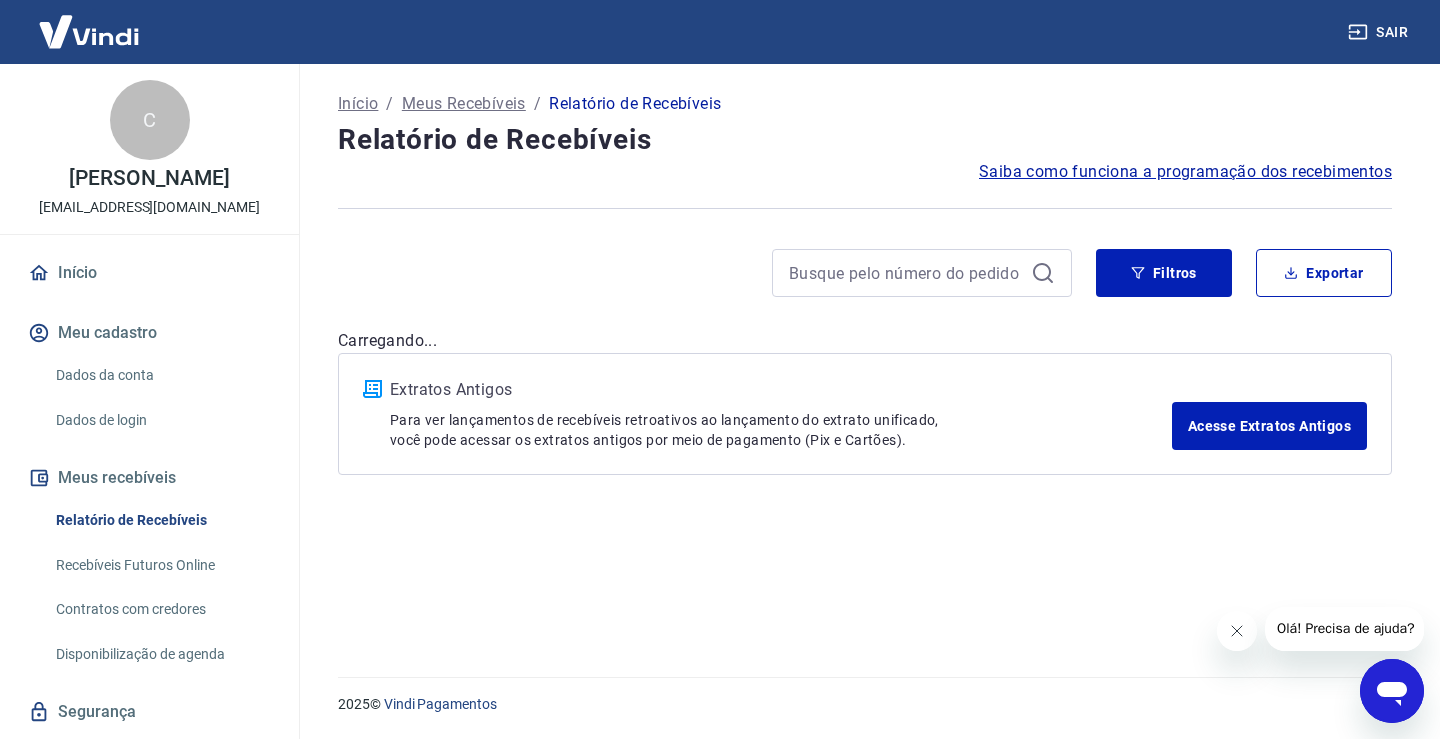 click 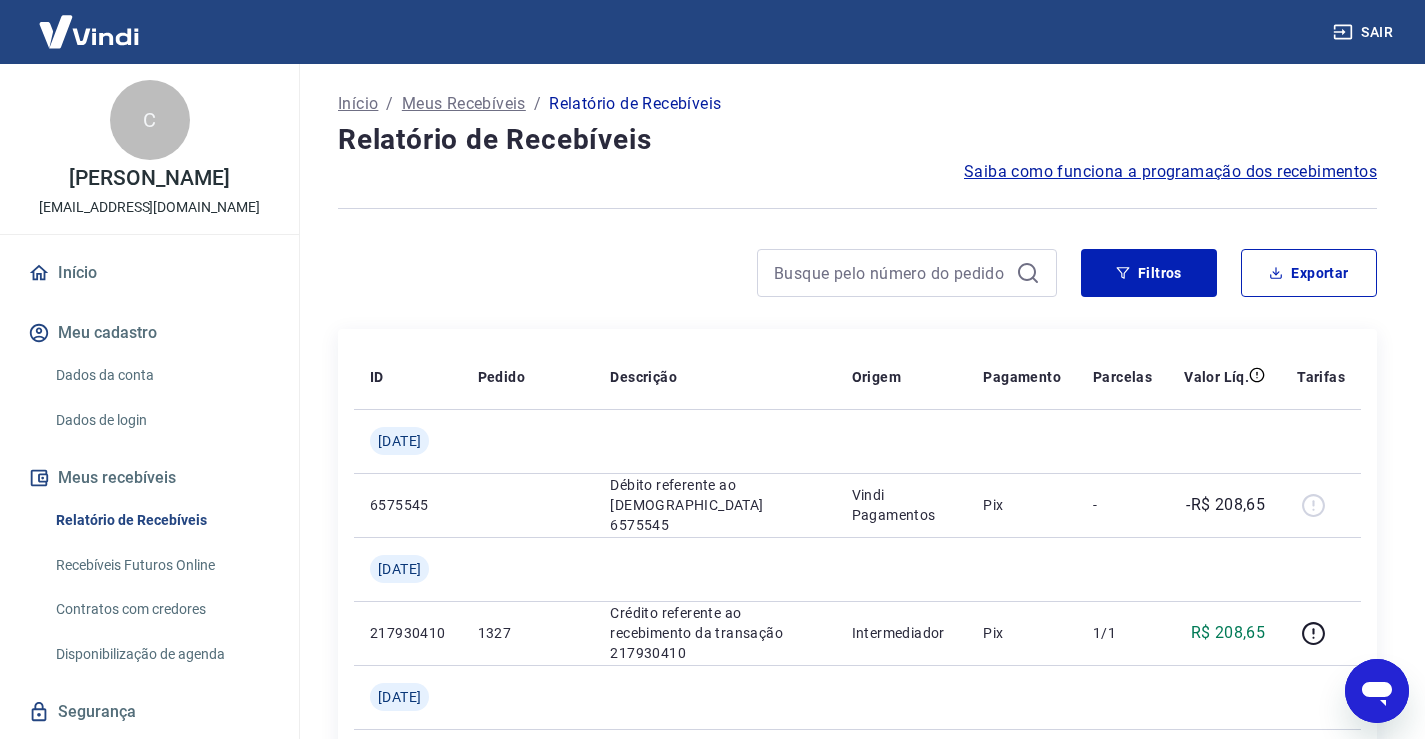 click 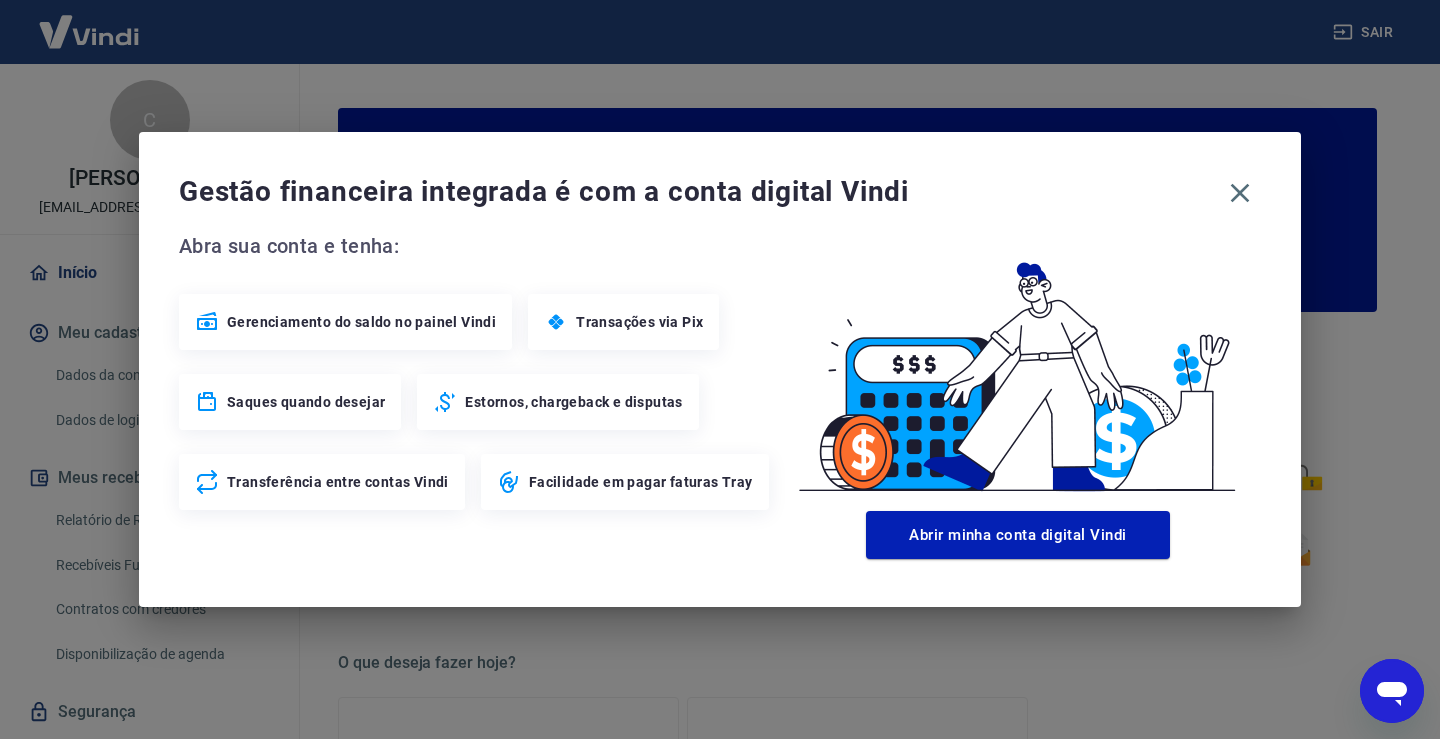 click on "Gestão financeira integrada é com a conta digital Vindi Abra sua conta e tenha: Gerenciamento do saldo no painel Vindi Transações via Pix Saques quando desejar Estornos, chargeback e disputas Transferência entre contas Vindi Facilidade em pagar faturas Tray Abrir minha conta digital Vindi" at bounding box center [720, 369] 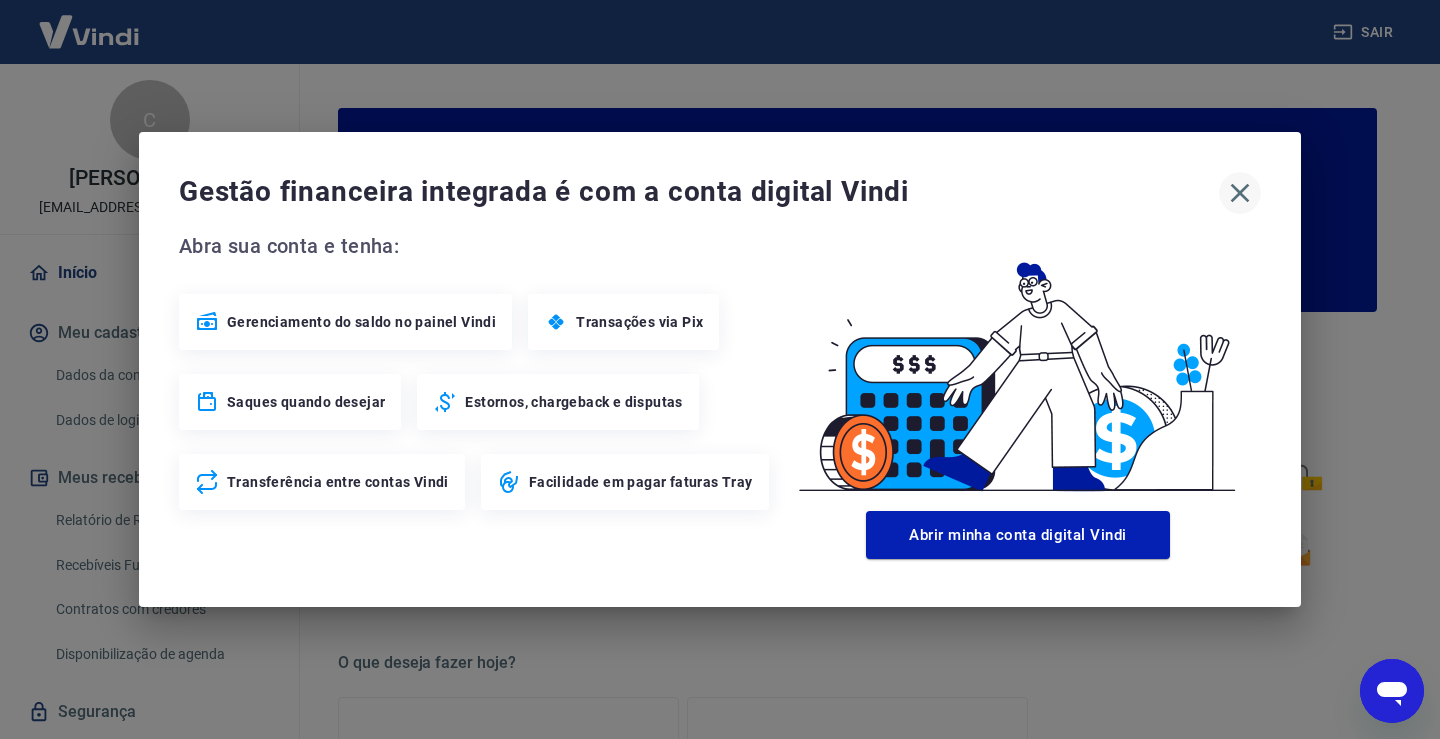 click 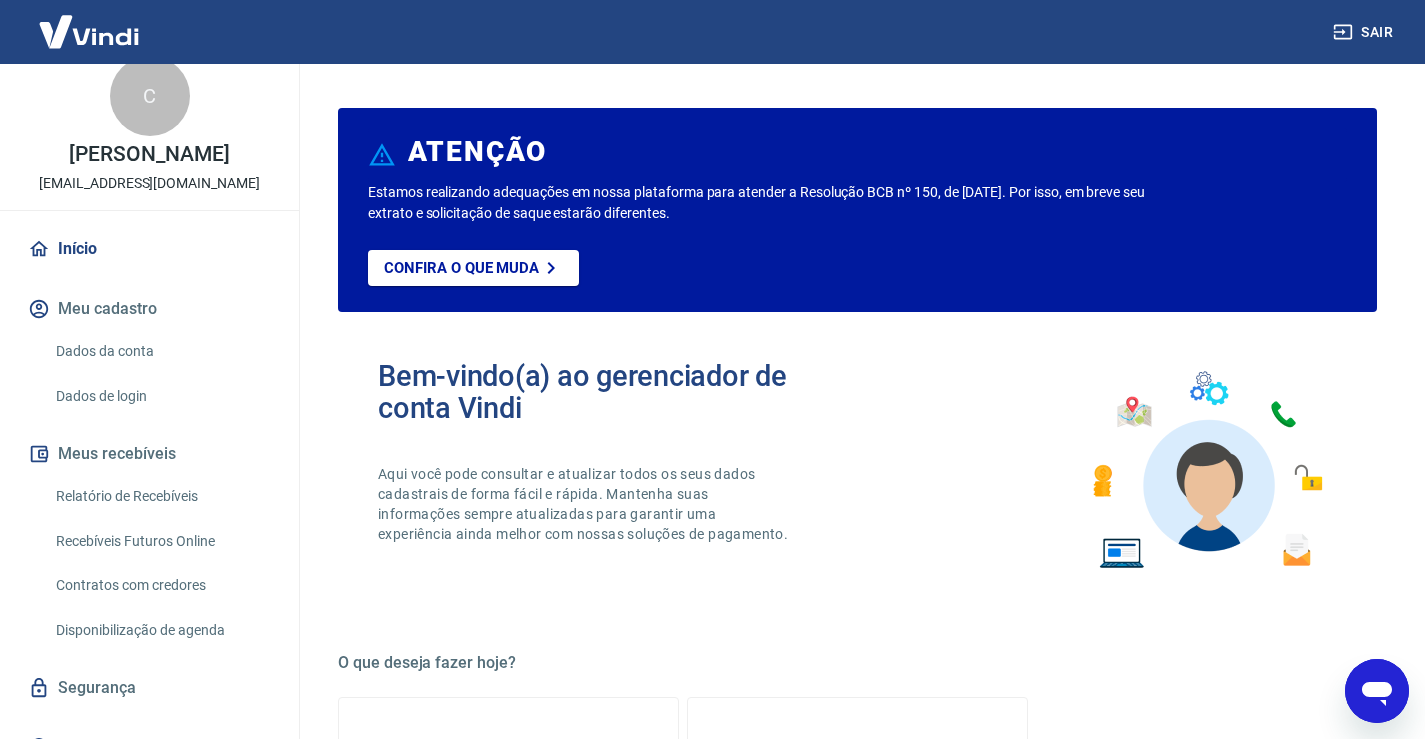 scroll, scrollTop: 0, scrollLeft: 0, axis: both 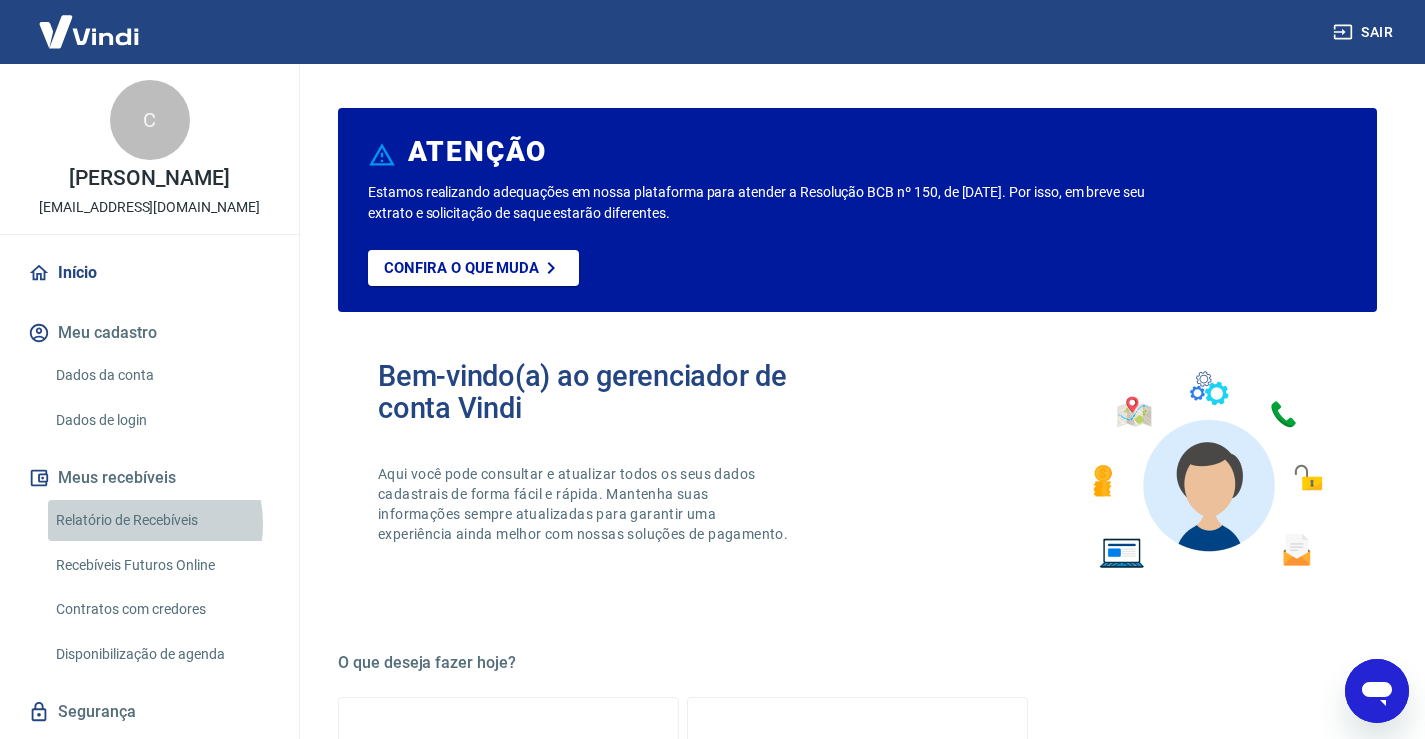 click on "Relatório de Recebíveis" at bounding box center [161, 520] 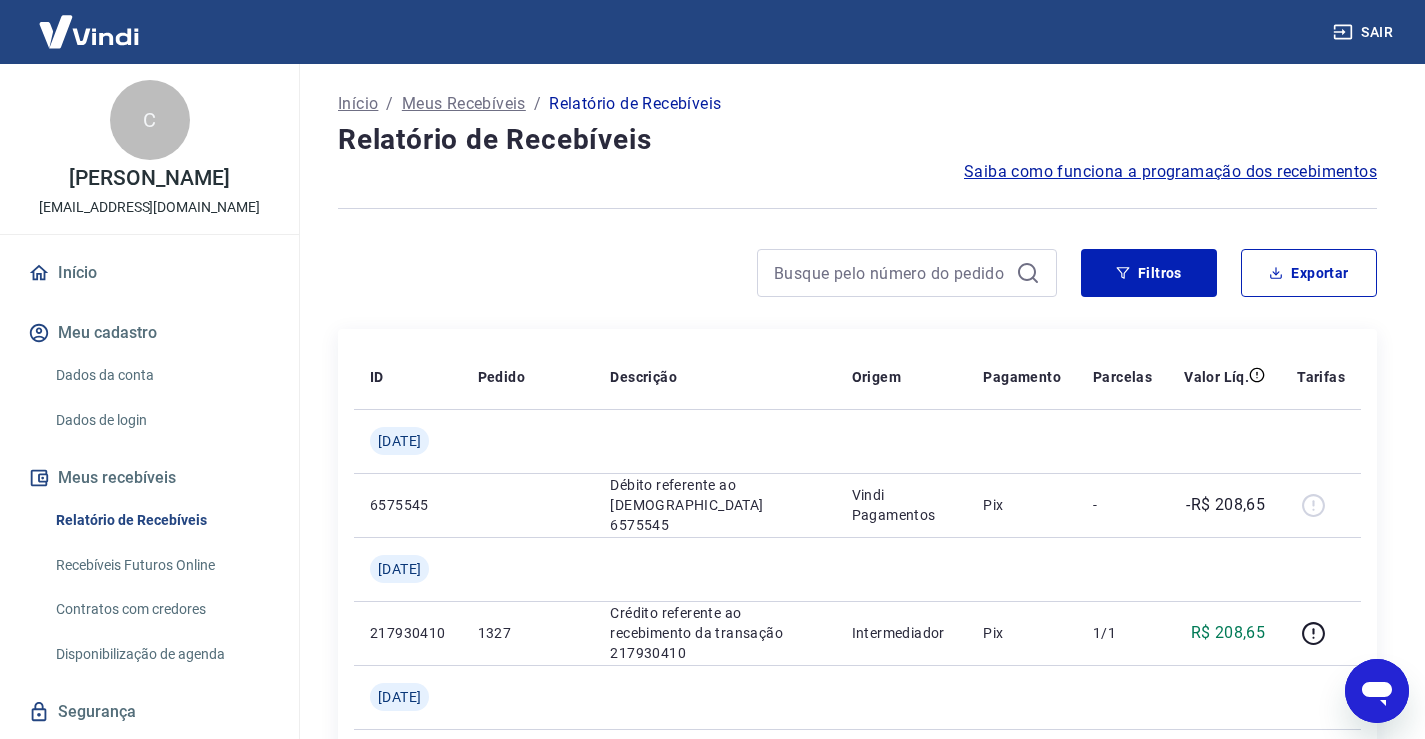 scroll, scrollTop: 55, scrollLeft: 0, axis: vertical 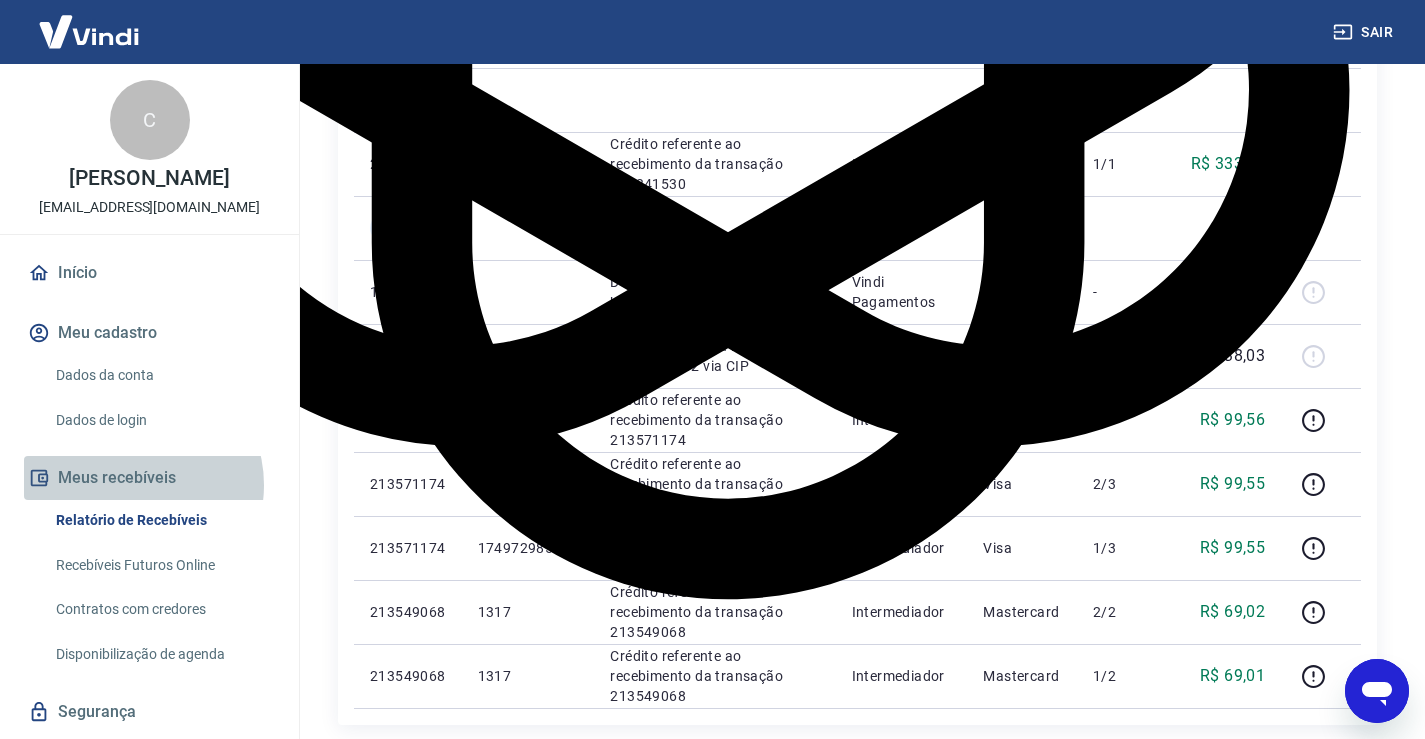 click on "Meus recebíveis" at bounding box center [149, 478] 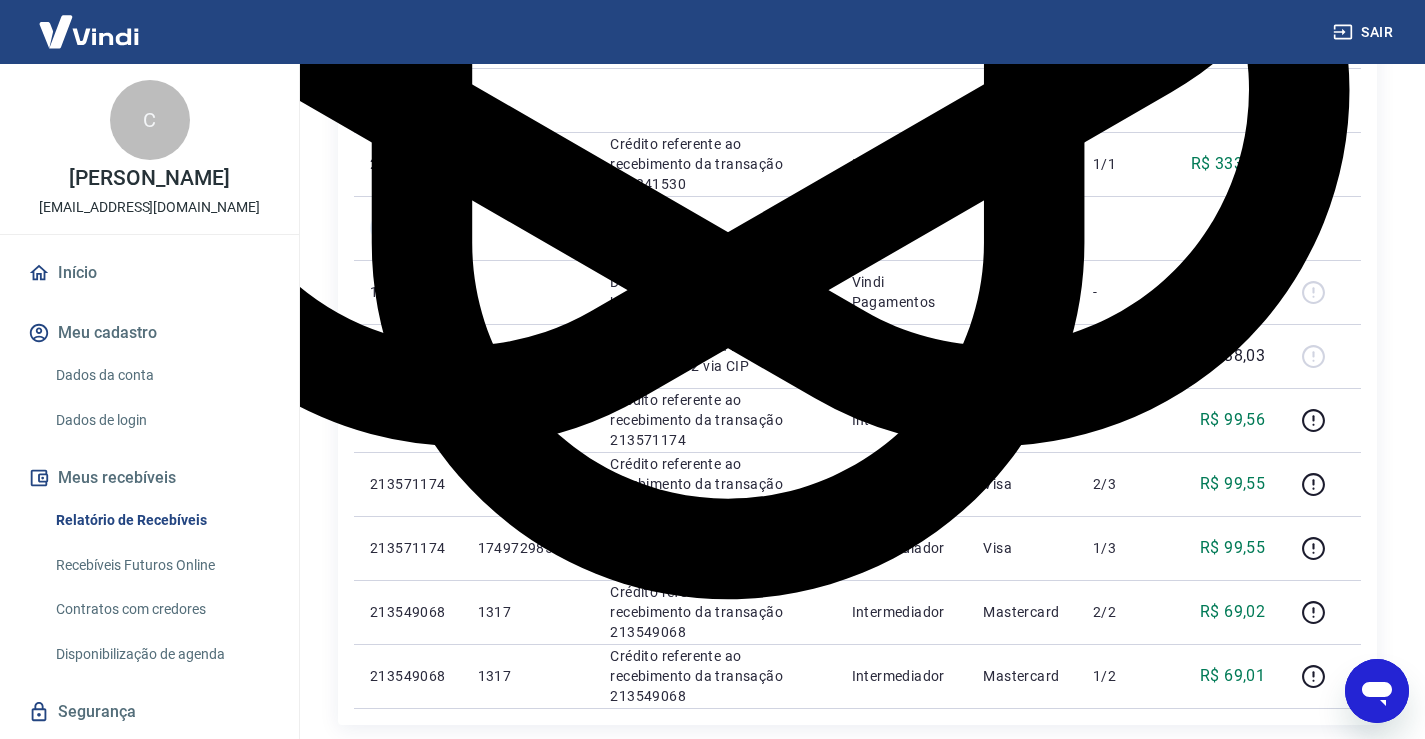click on "Início" at bounding box center [149, 273] 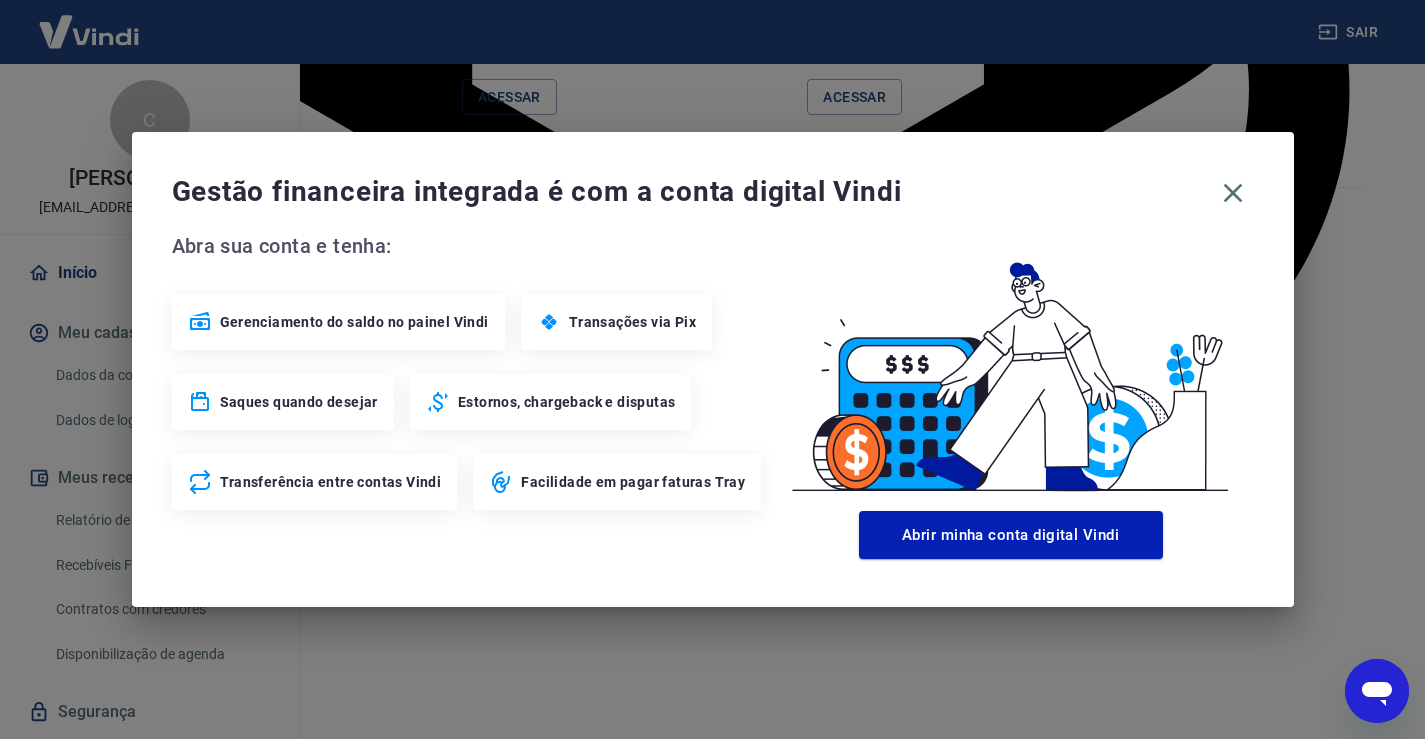 scroll, scrollTop: 1067, scrollLeft: 0, axis: vertical 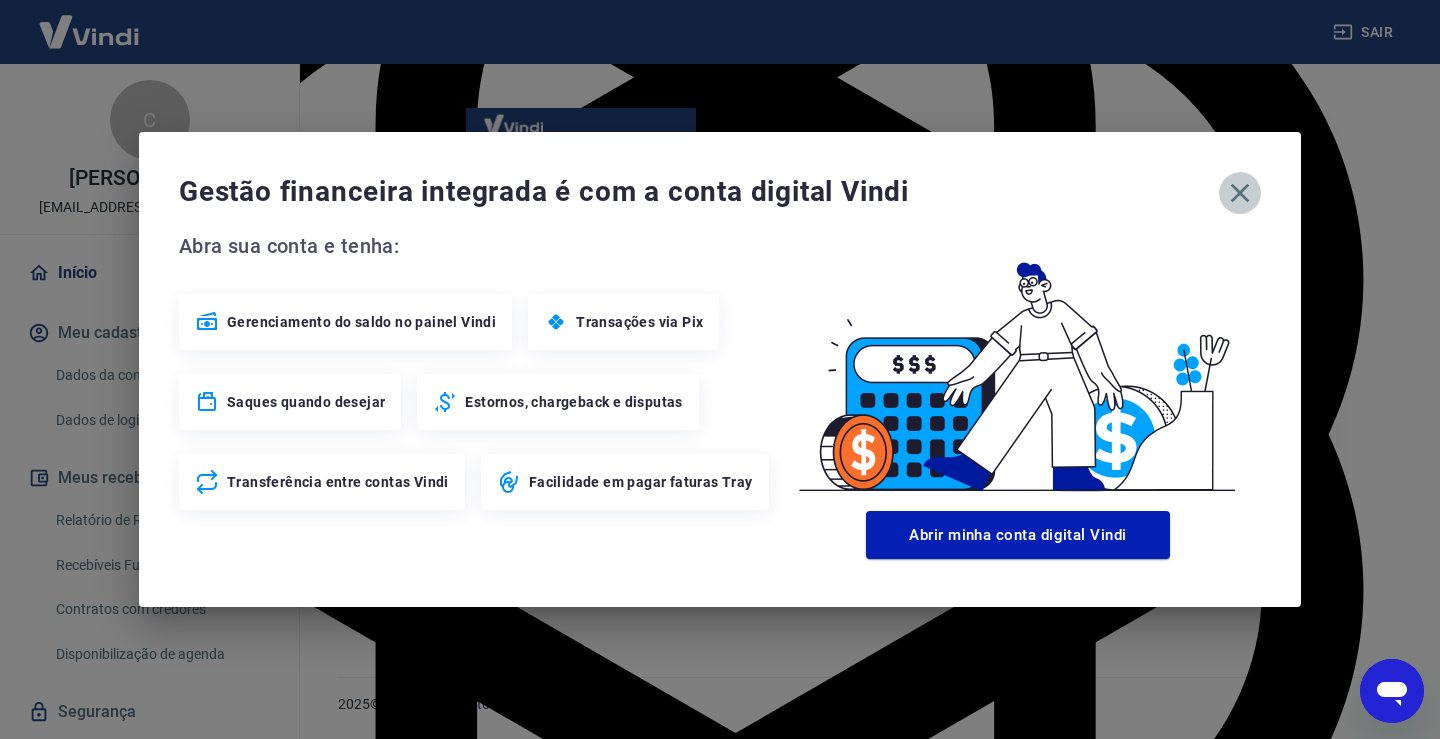 click 